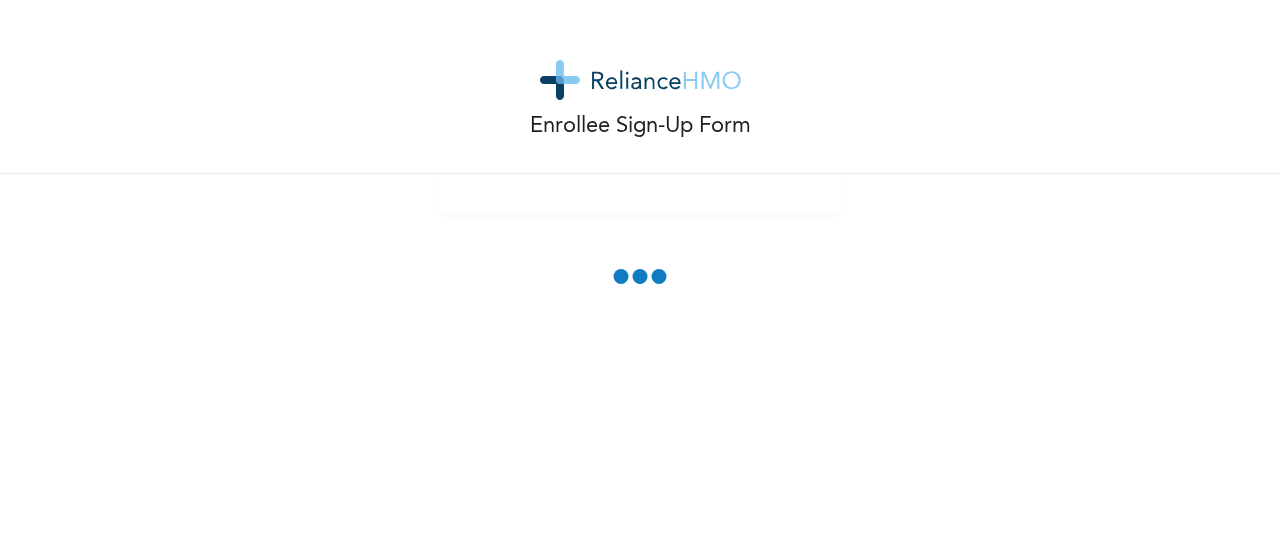 scroll, scrollTop: 0, scrollLeft: 0, axis: both 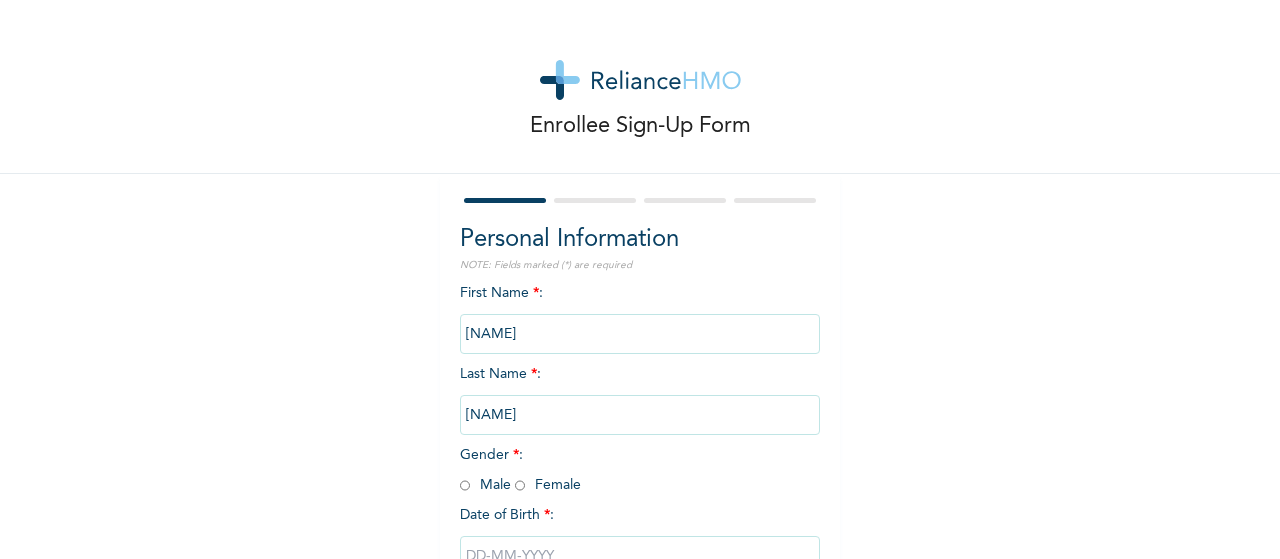 click on "[NAME]" at bounding box center (640, 334) 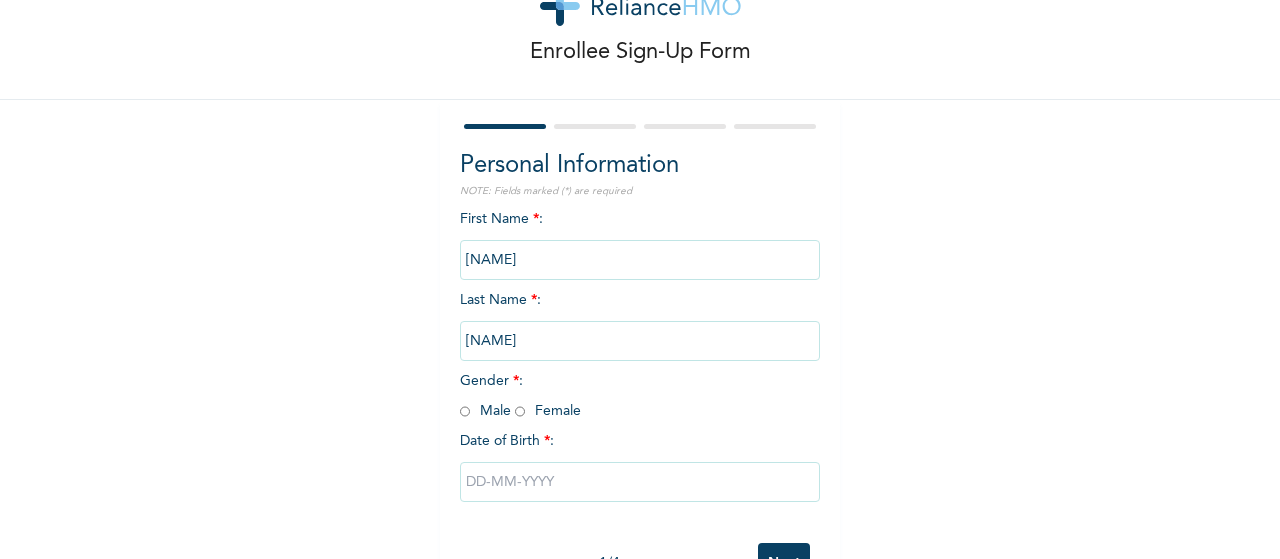 scroll, scrollTop: 81, scrollLeft: 0, axis: vertical 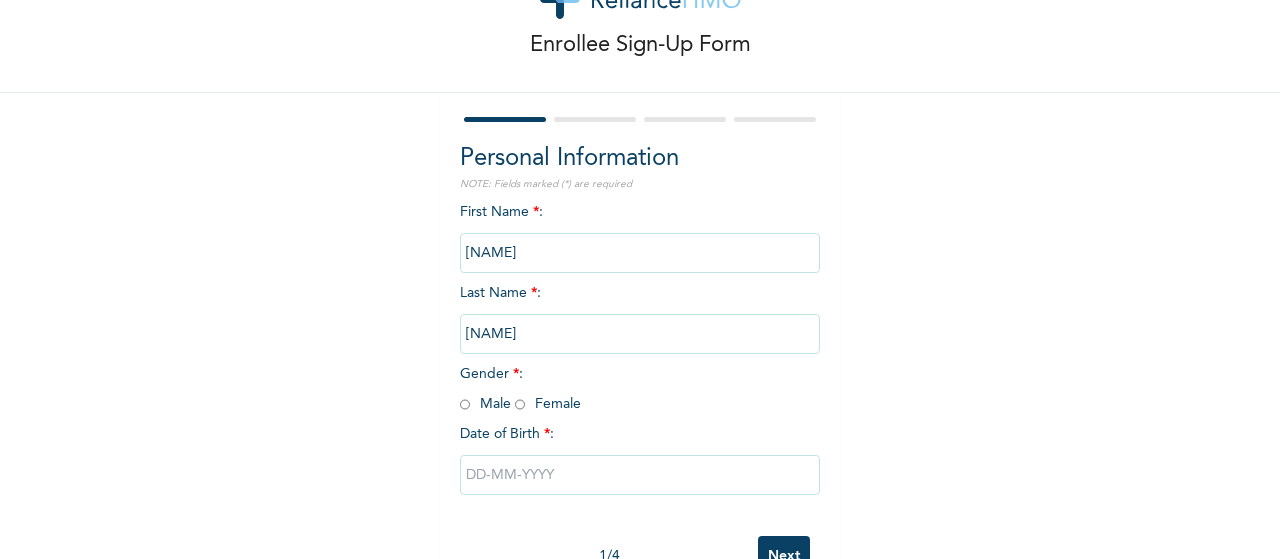 click at bounding box center (465, 404) 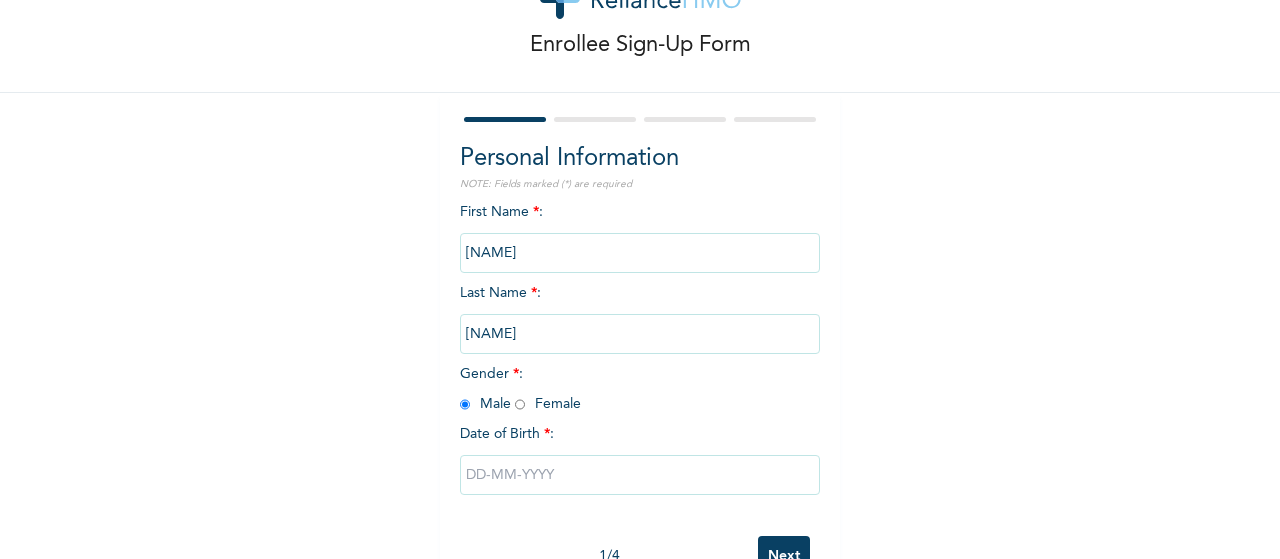 radio on "true" 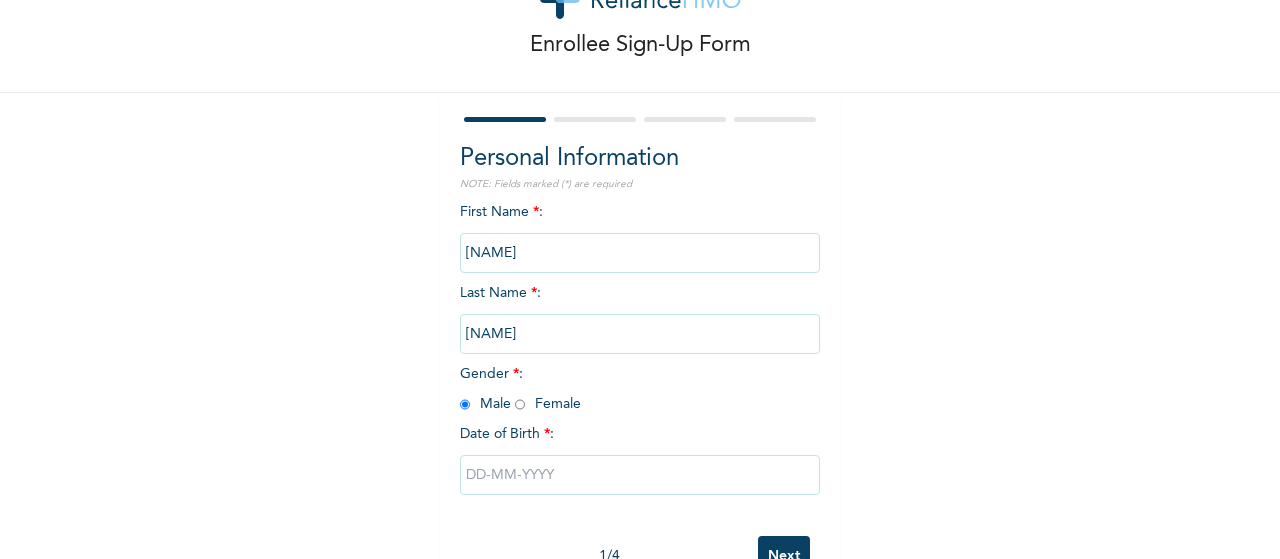click on "[NAME]" at bounding box center [640, 253] 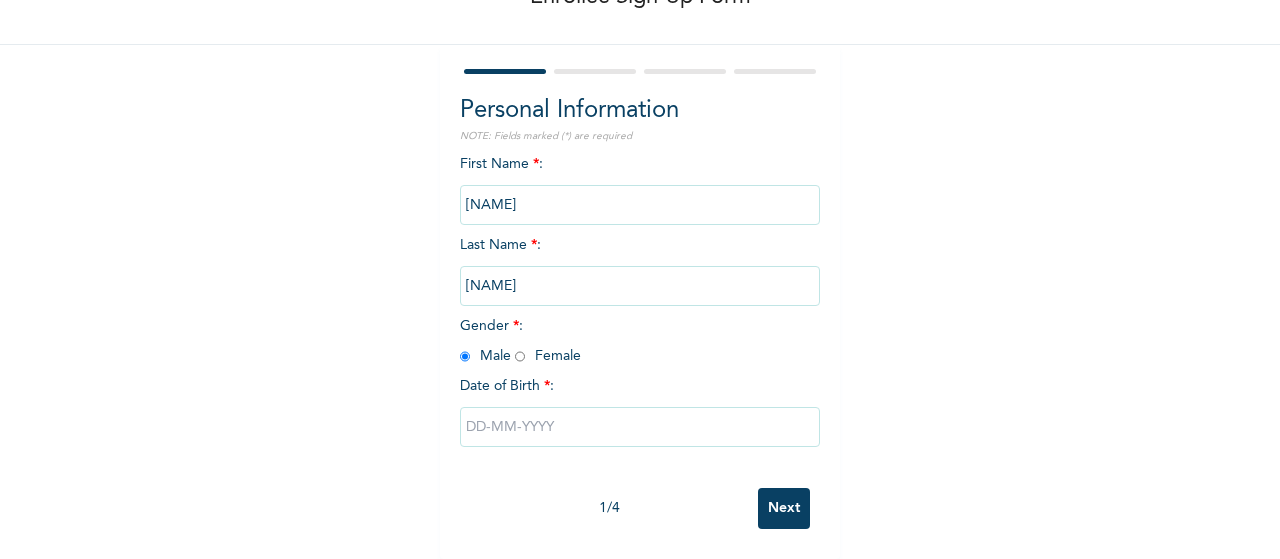 scroll, scrollTop: 146, scrollLeft: 0, axis: vertical 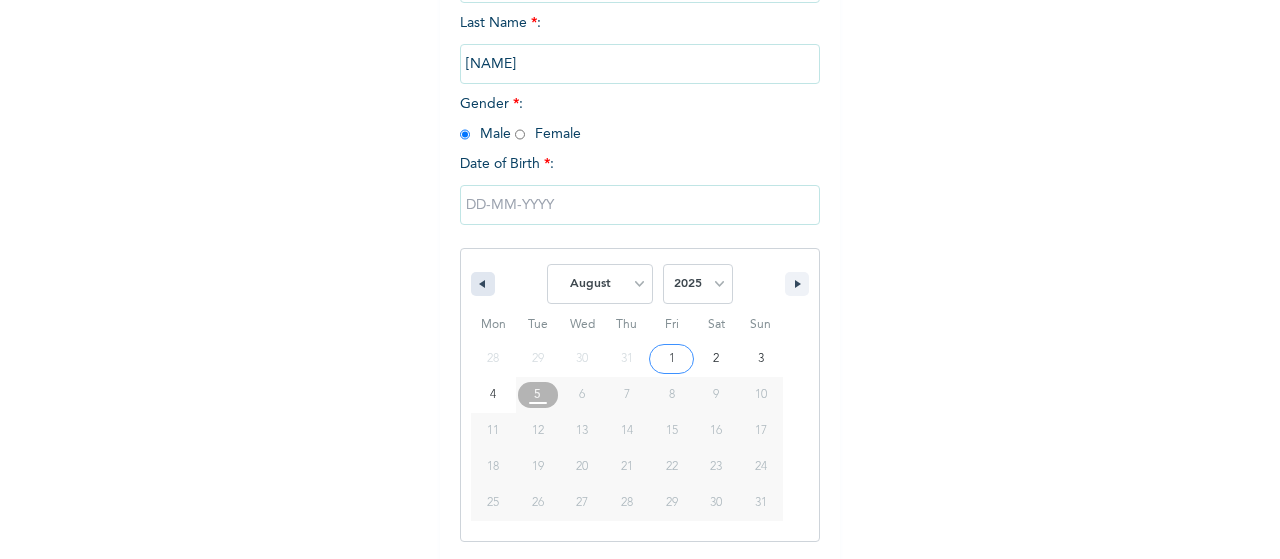 click at bounding box center [483, 284] 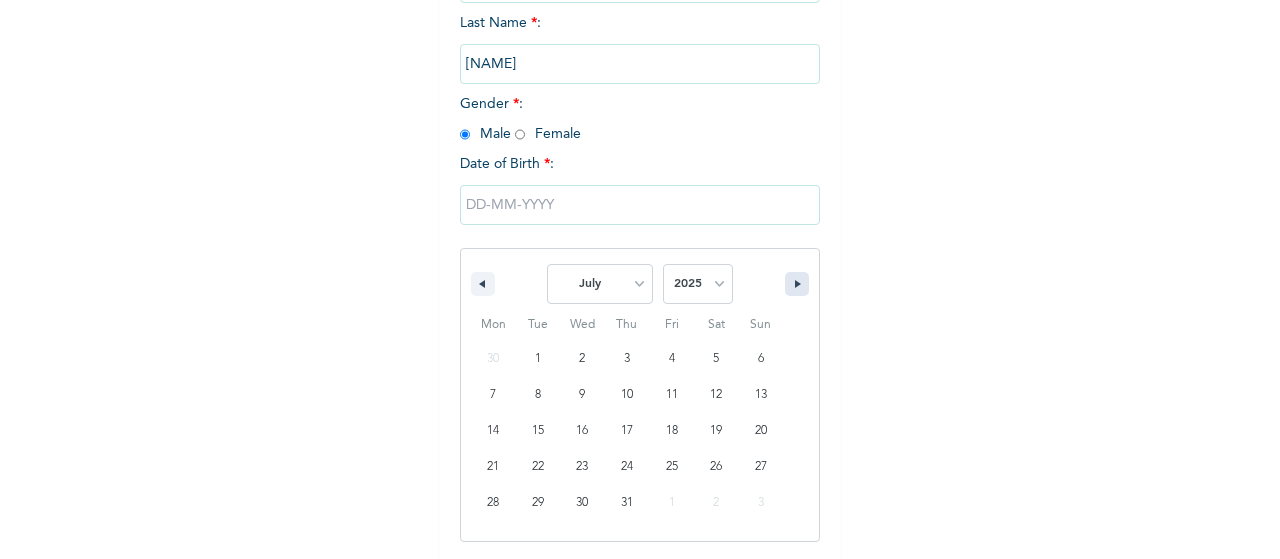click at bounding box center [797, 284] 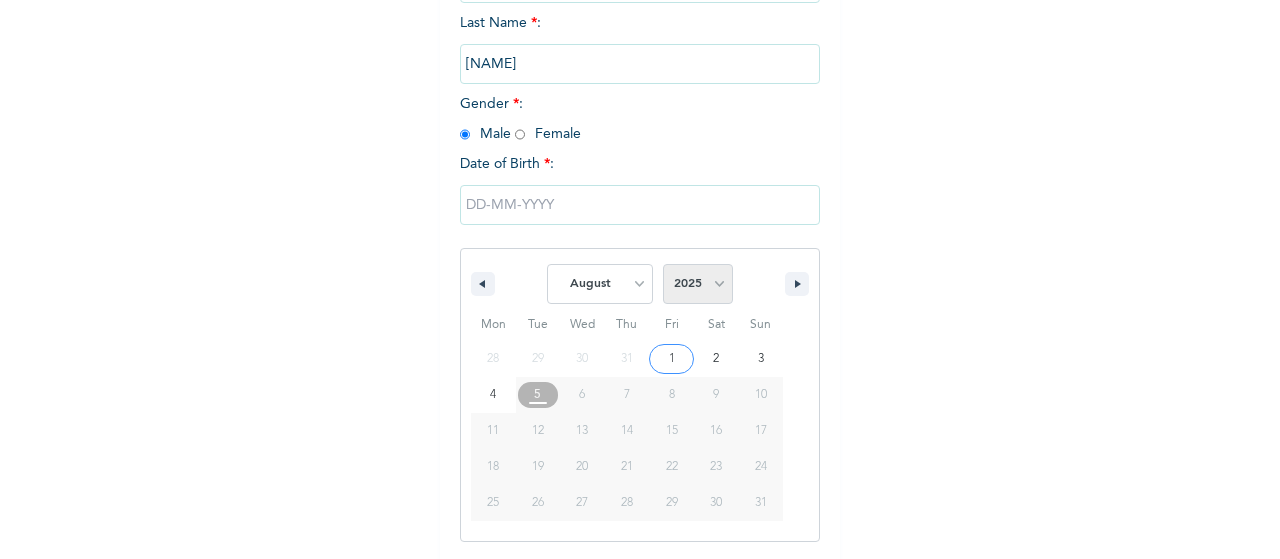 click on "2025 2024 2023 2022 2021 2020 2019 2018 2017 2016 2015 2014 2013 2012 2011 2010 2009 2008 2007 2006 2005 2004 2003 2002 2001 2000 1999 1998 1997 1996 1995 1994 1993 1992 1991 1990 1989 1988 1987 1986 1985 1984 1983 1982 1981 1980 1979 1978 1977 1976 1975 1974 1973 1972 1971 1970 1969 1968 1967 1966 1965 1964 1963 1962 1961 1960" at bounding box center (698, 284) 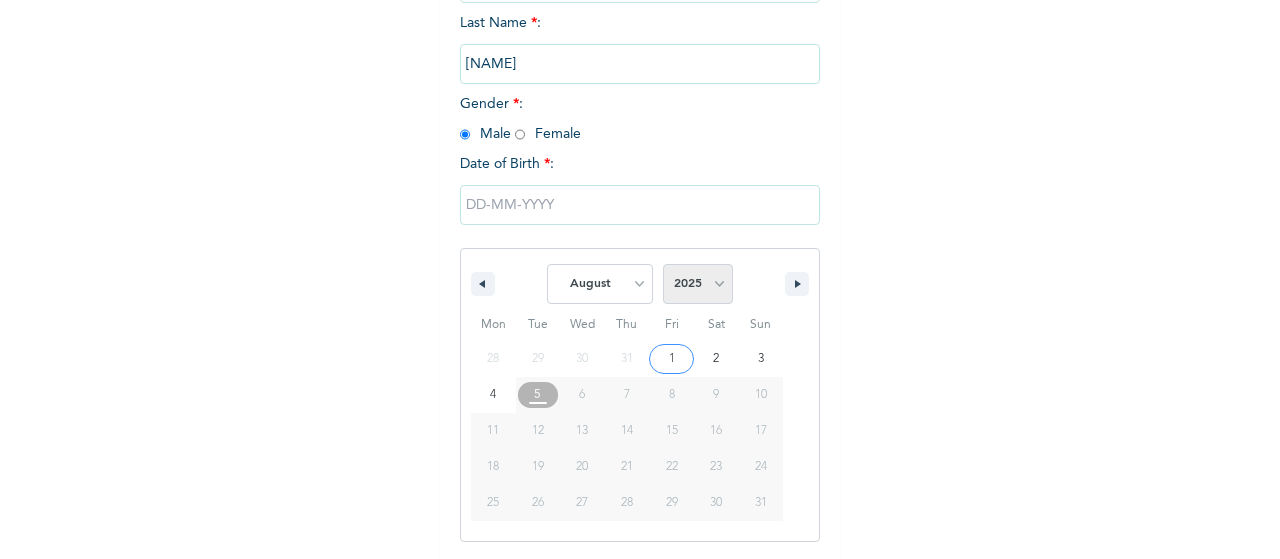 select on "1979" 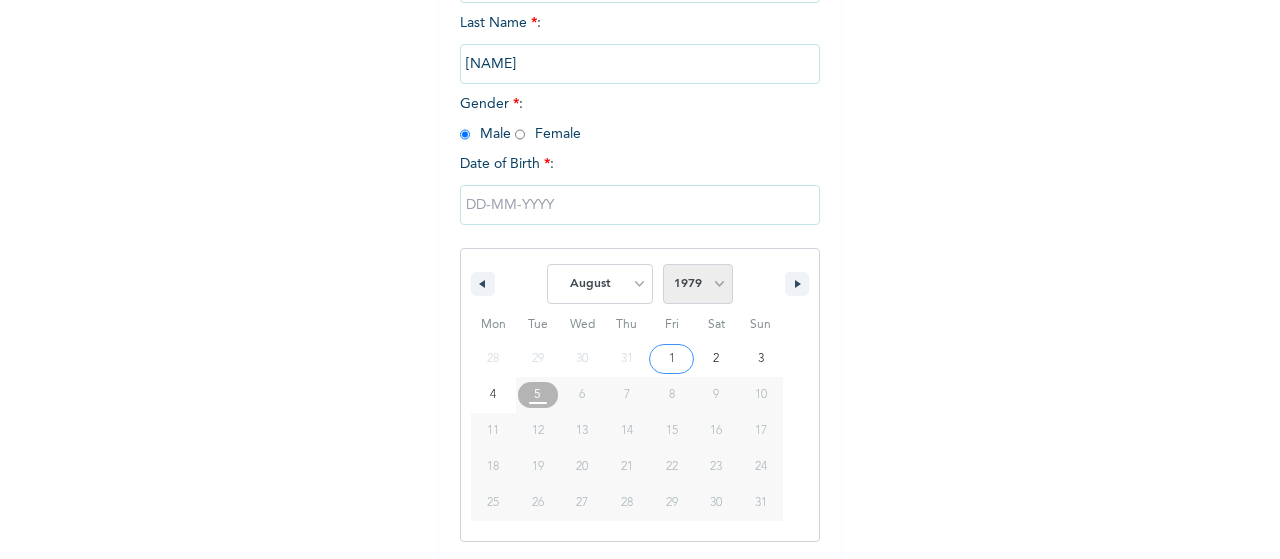 click on "2025 2024 2023 2022 2021 2020 2019 2018 2017 2016 2015 2014 2013 2012 2011 2010 2009 2008 2007 2006 2005 2004 2003 2002 2001 2000 1999 1998 1997 1996 1995 1994 1993 1992 1991 1990 1989 1988 1987 1986 1985 1984 1983 1982 1981 1980 1979 1978 1977 1976 1975 1974 1973 1972 1971 1970 1969 1968 1967 1966 1965 1964 1963 1962 1961 1960" at bounding box center [698, 284] 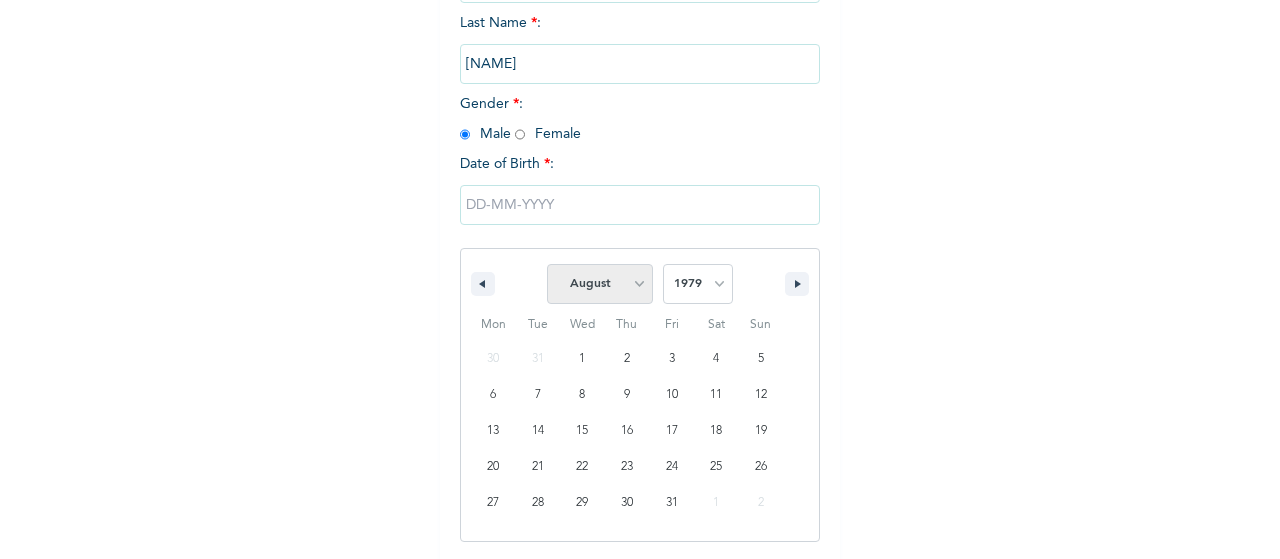 click on "January February March April May June July August September October November December" at bounding box center [600, 284] 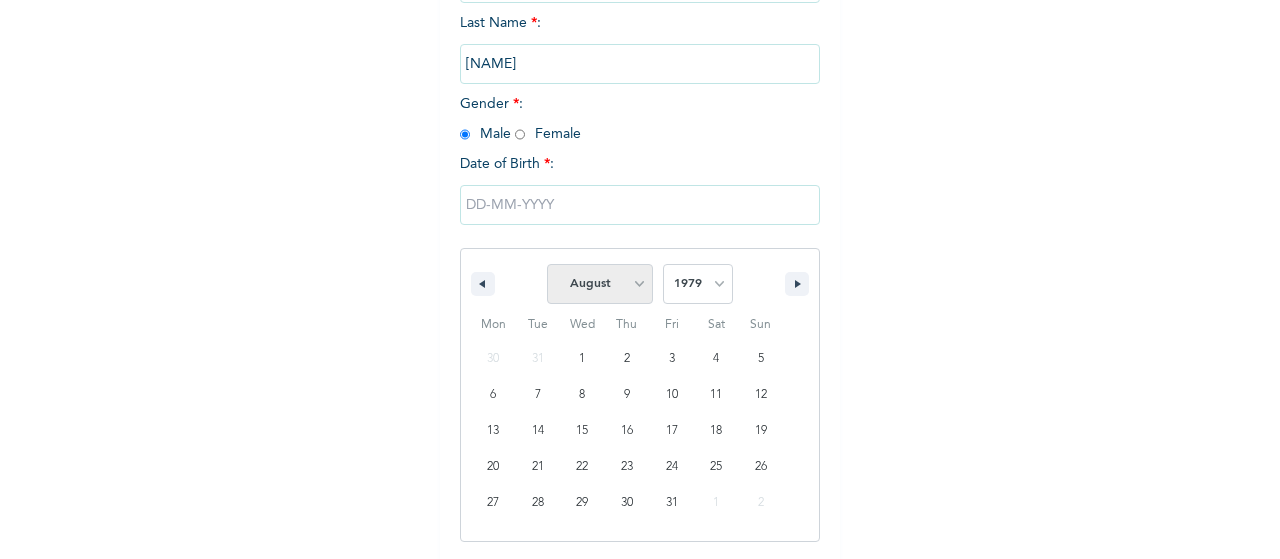 select on "4" 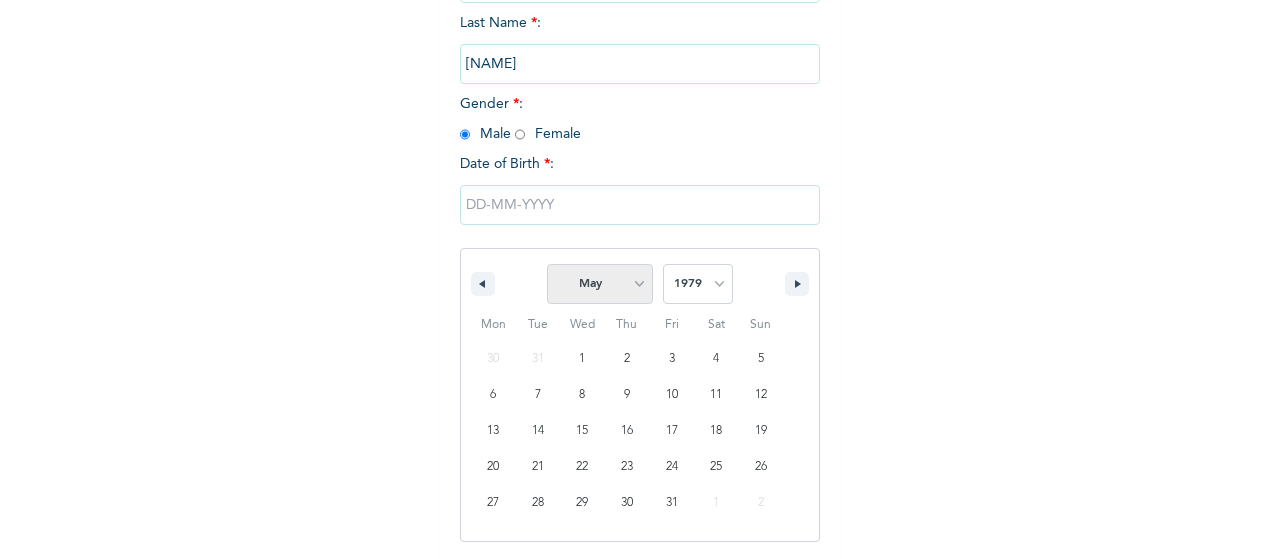 click on "January February March April May June July August September October November December" at bounding box center (600, 284) 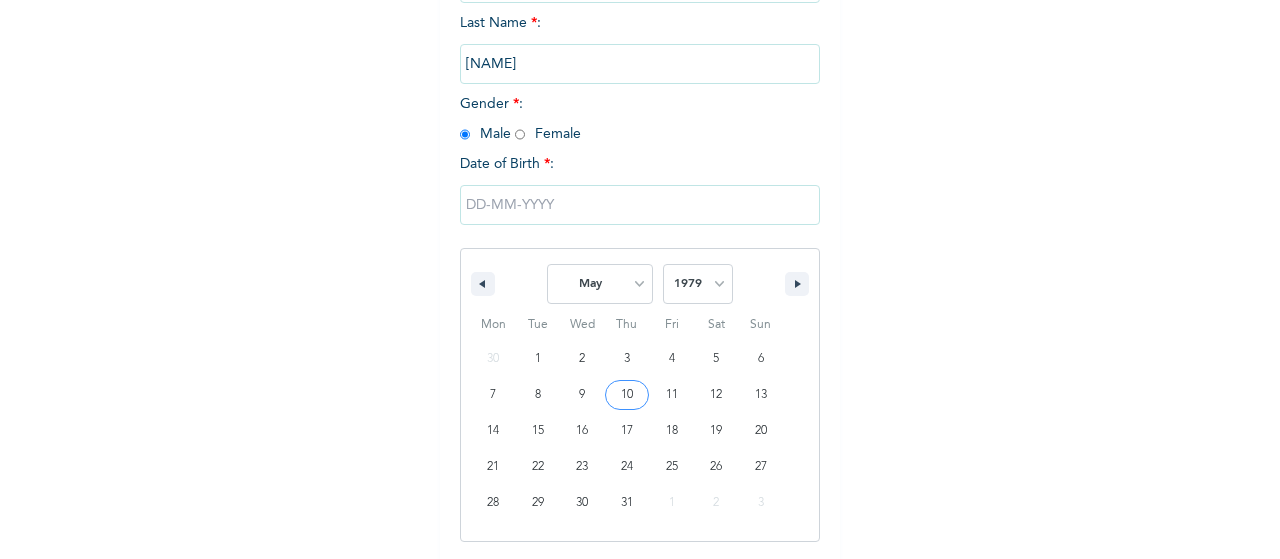 type on "[DATE]" 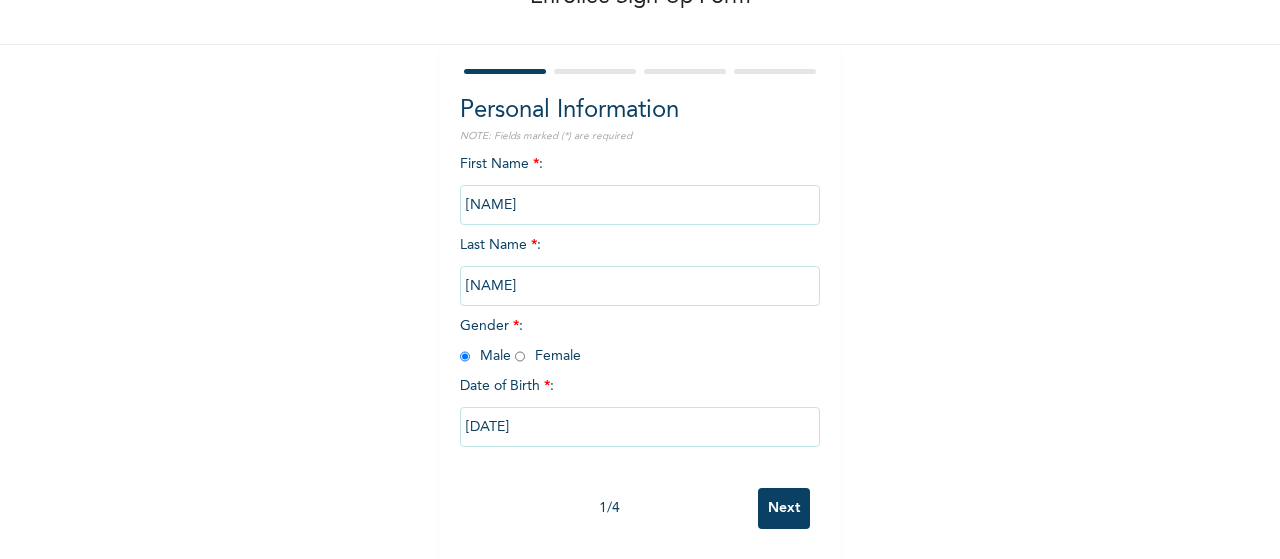scroll, scrollTop: 146, scrollLeft: 0, axis: vertical 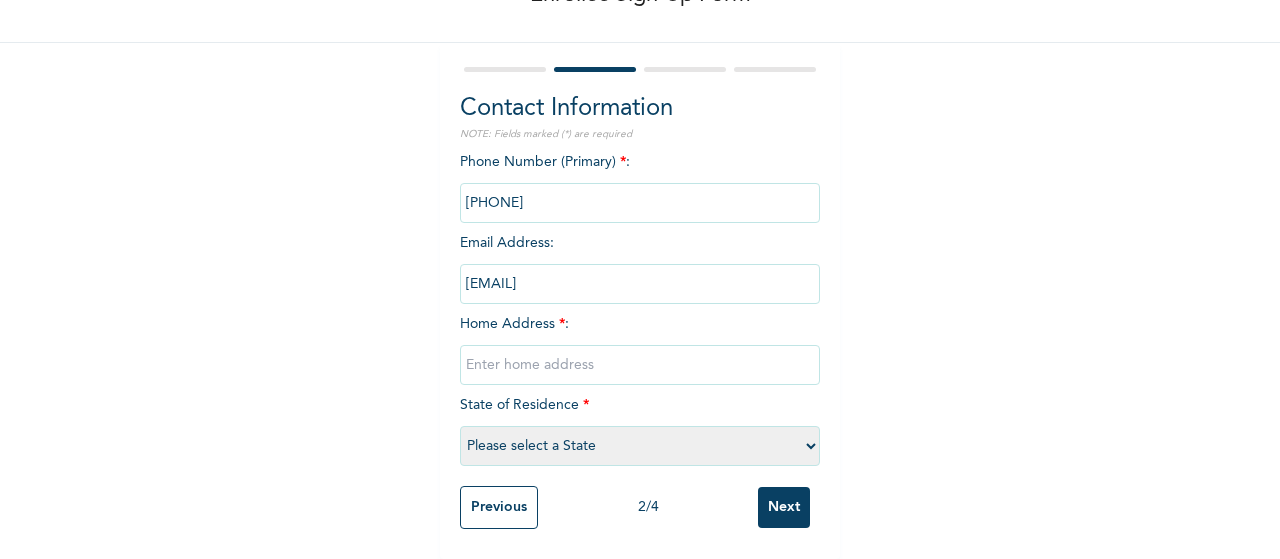 click at bounding box center [640, 365] 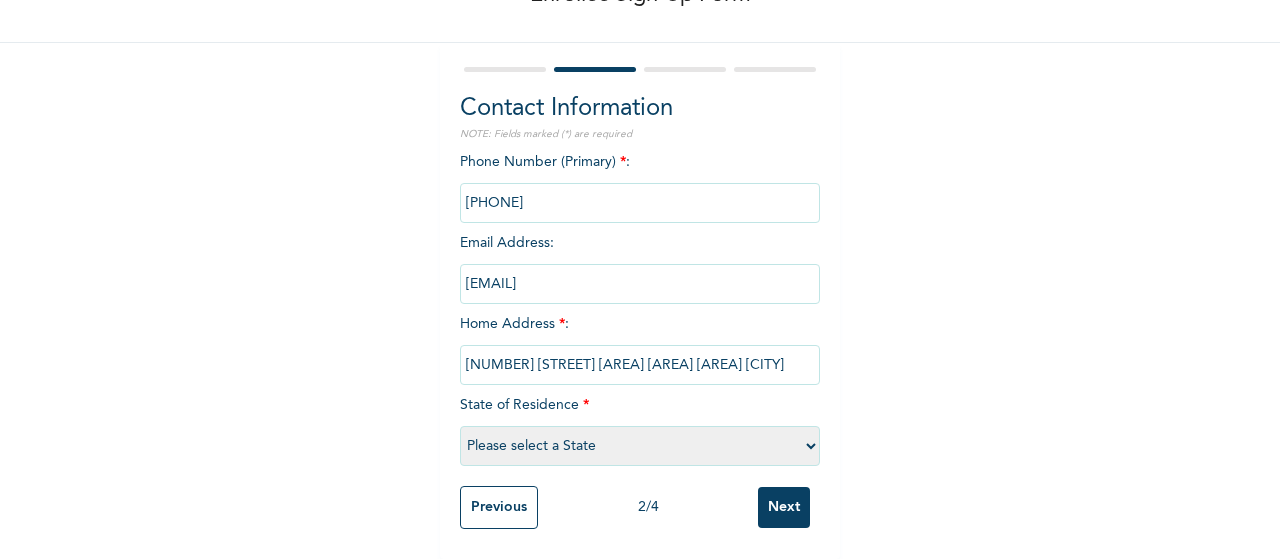scroll, scrollTop: 0, scrollLeft: 166, axis: horizontal 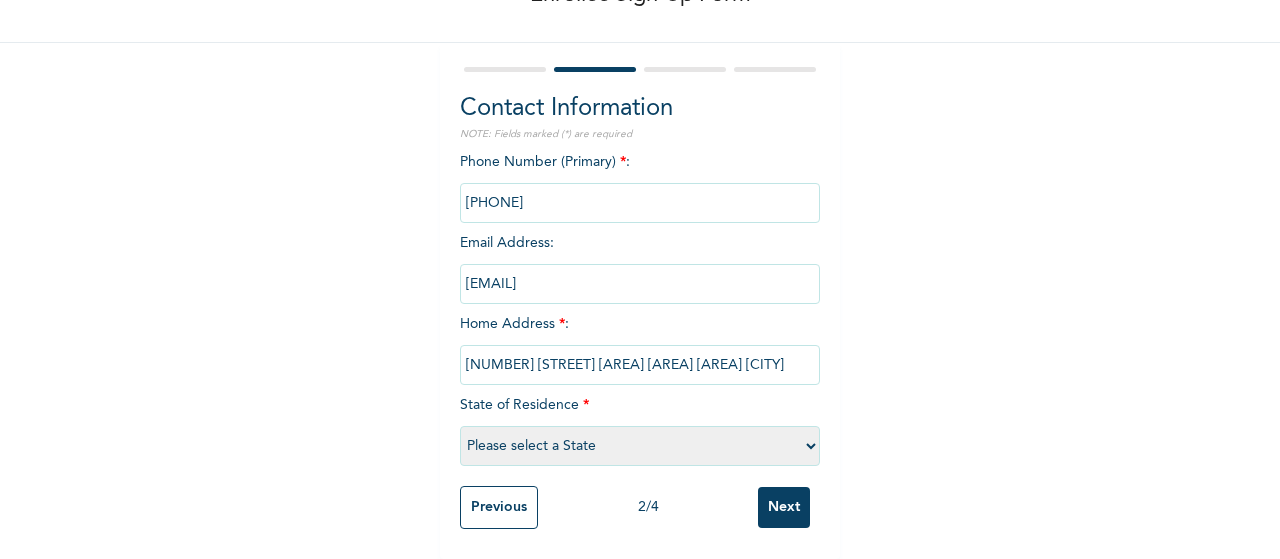 click on "Please select a State Abia Abuja (FCT) Adamawa Akwa Ibom Anambra Bauchi Bayelsa Benue Borno Cross River Delta Ebonyi Edo Ekiti Enugu Gombe Imo Jigawa Kaduna Kano Katsina Kebbi Kogi Kwara Lagos Nasarawa Niger Ogun Ondo Osun Oyo Plateau Rivers Sokoto Taraba Yobe Zamfara" at bounding box center (640, 446) 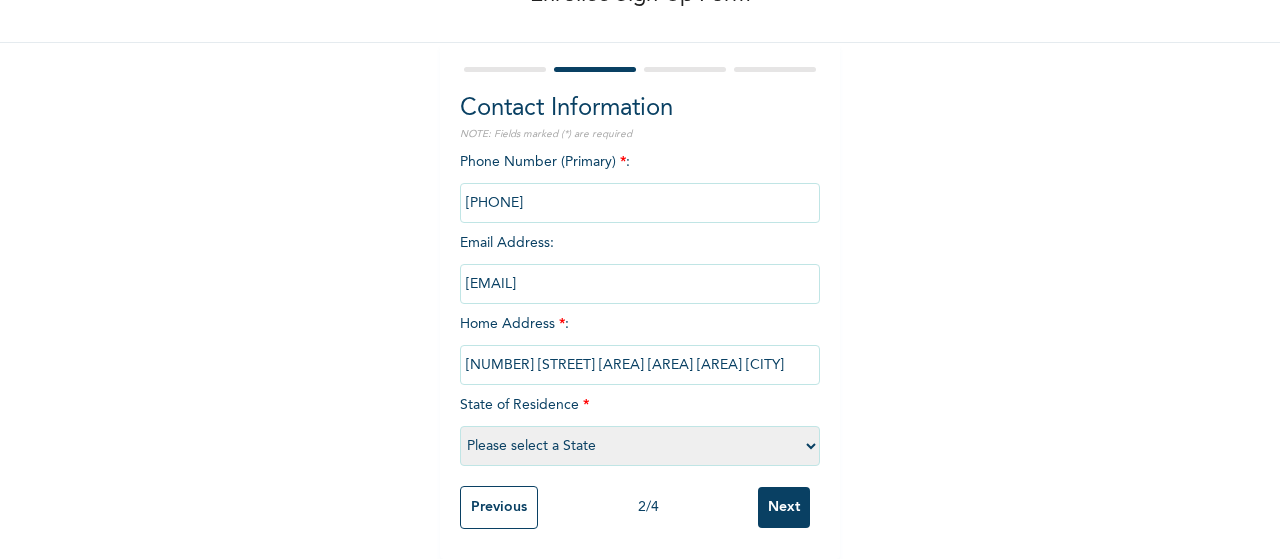 select on "25" 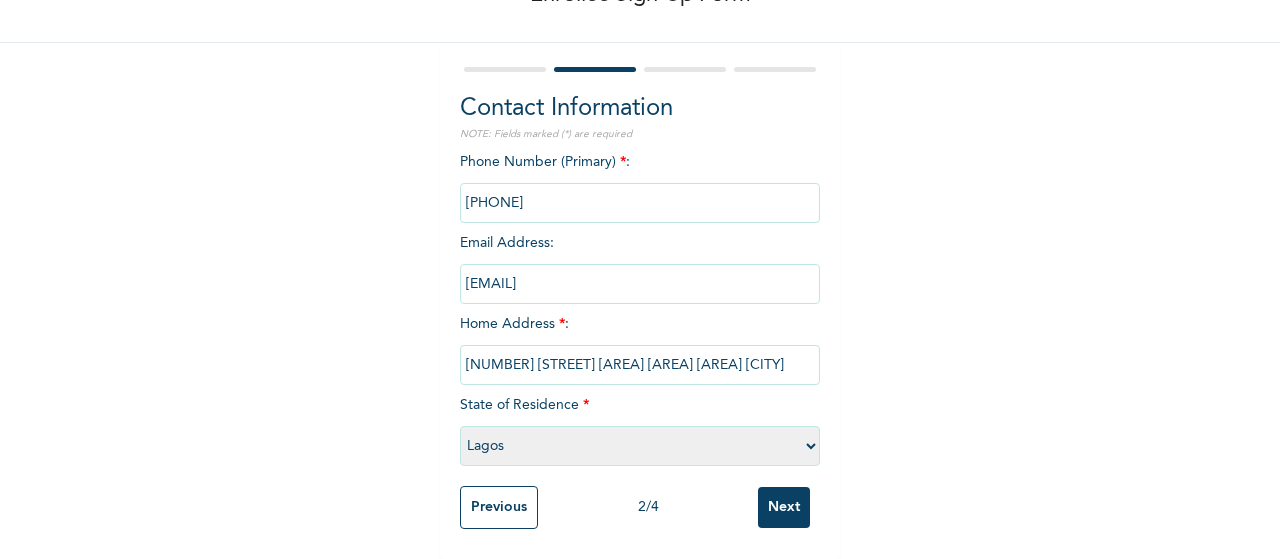click on "Please select a State Abia Abuja (FCT) Adamawa Akwa Ibom Anambra Bauchi Bayelsa Benue Borno Cross River Delta Ebonyi Edo Ekiti Enugu Gombe Imo Jigawa Kaduna Kano Katsina Kebbi Kogi Kwara Lagos Nasarawa Niger Ogun Ondo Osun Oyo Plateau Rivers Sokoto Taraba Yobe Zamfara" at bounding box center (640, 446) 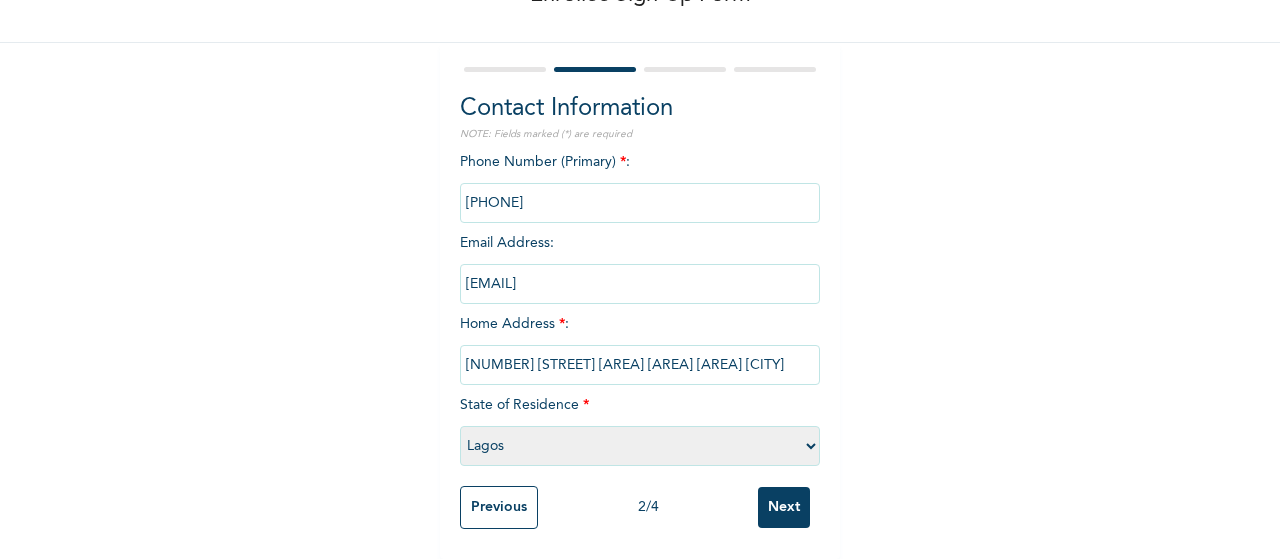 click on "Next" at bounding box center [784, 507] 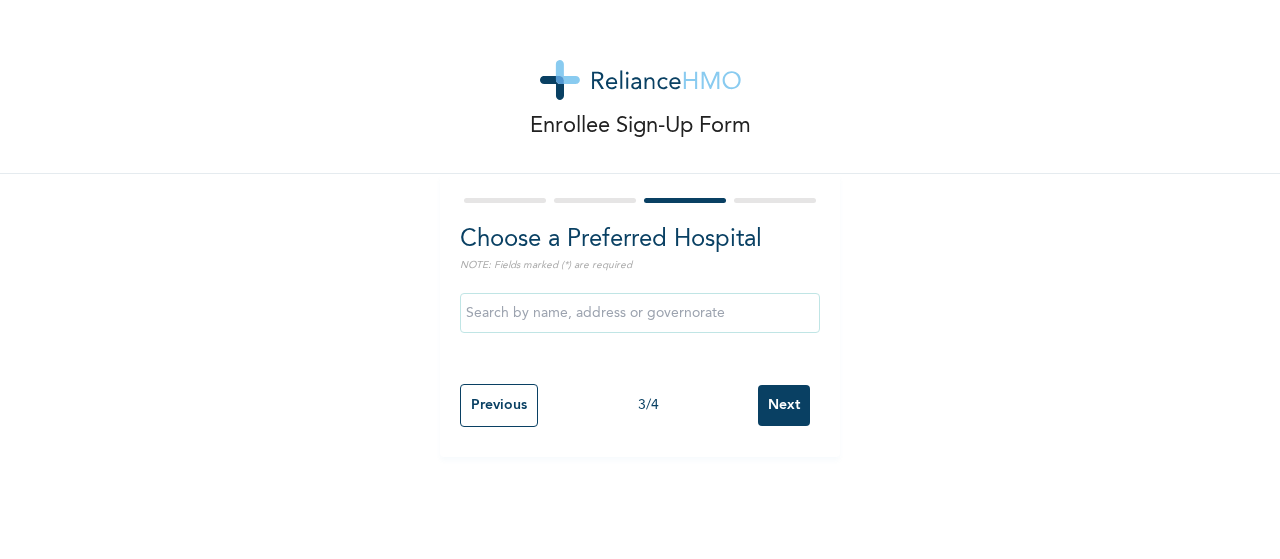 scroll, scrollTop: 0, scrollLeft: 0, axis: both 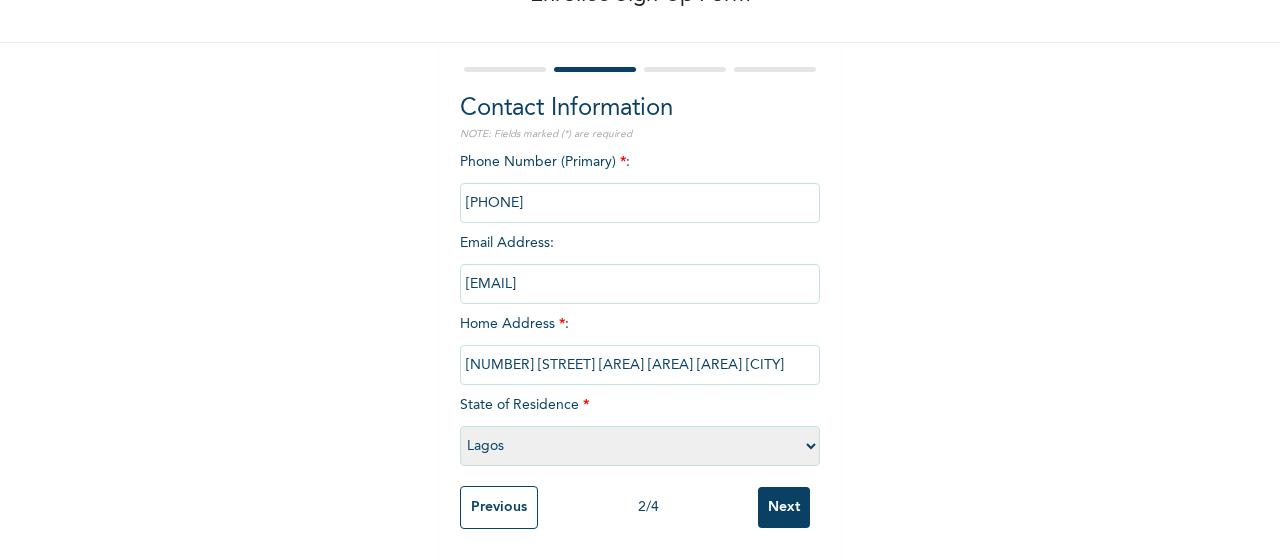 click on "Previous" at bounding box center (499, 507) 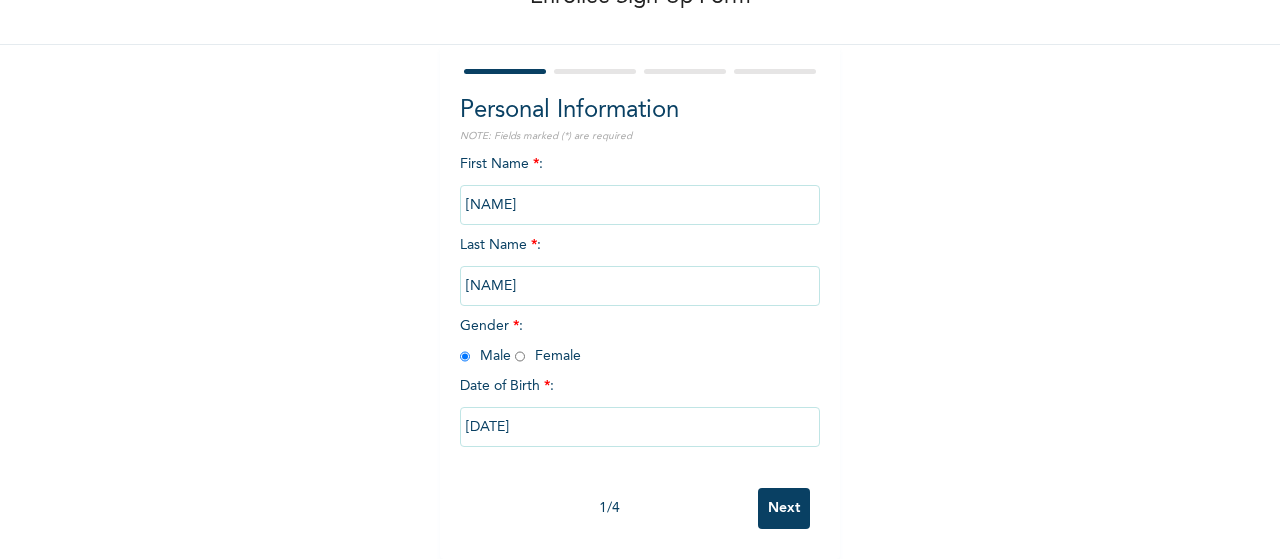 scroll, scrollTop: 146, scrollLeft: 0, axis: vertical 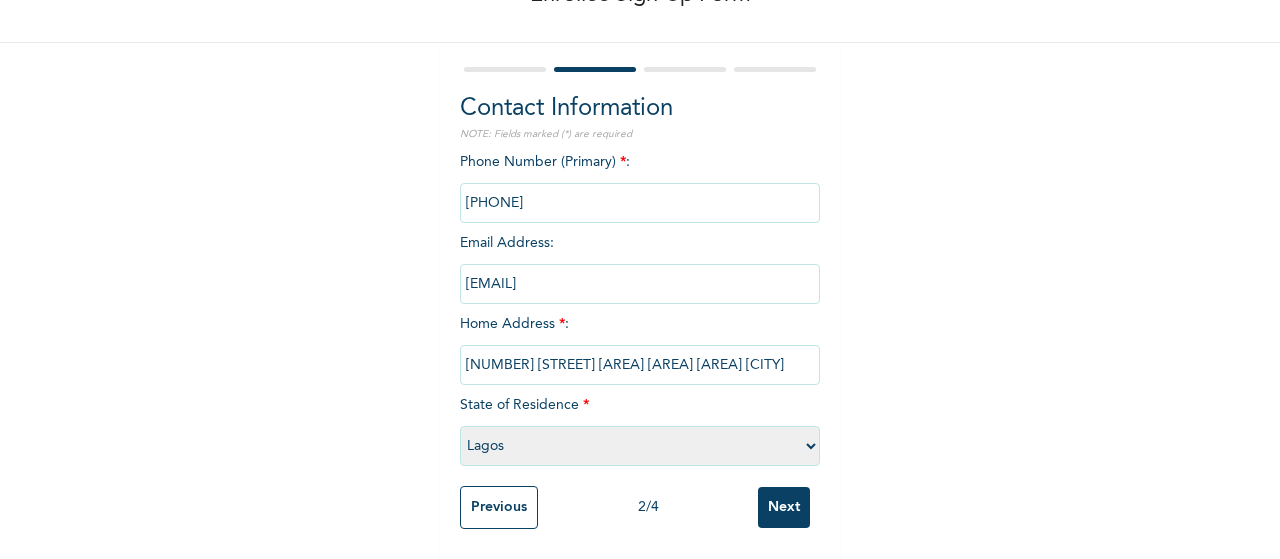 click on "Next" at bounding box center [784, 507] 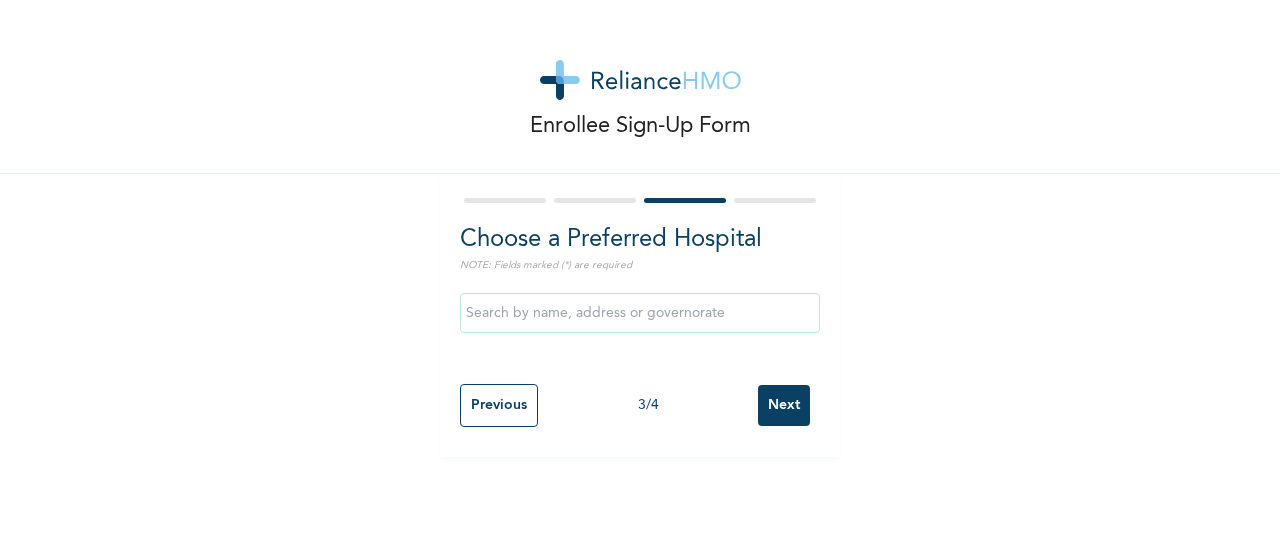 scroll, scrollTop: 0, scrollLeft: 0, axis: both 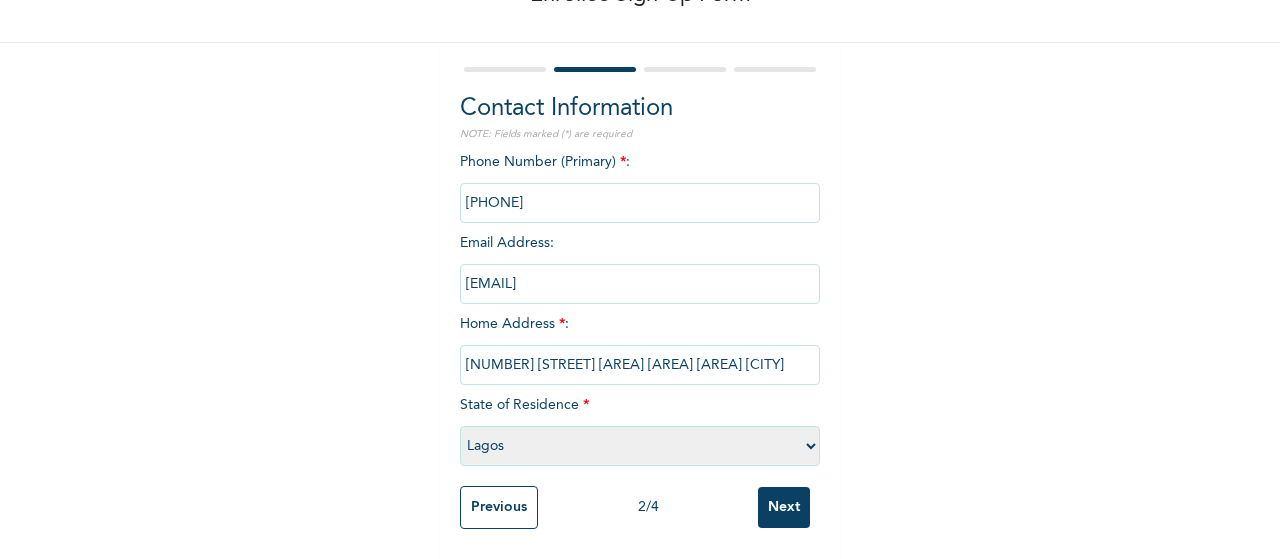 click on "Next" at bounding box center [784, 507] 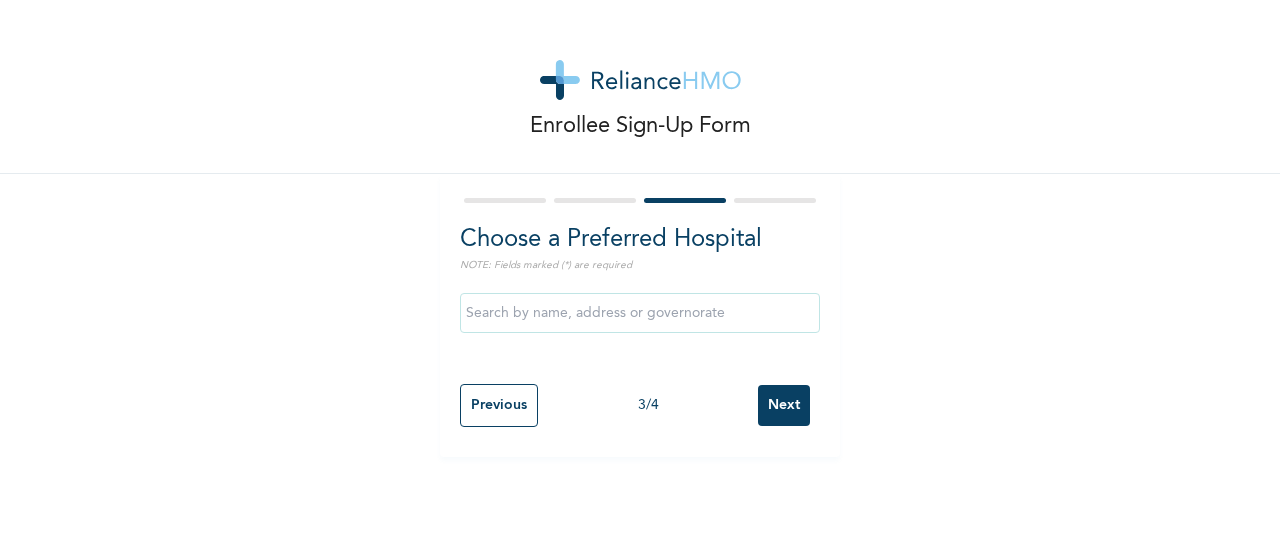 scroll, scrollTop: 0, scrollLeft: 0, axis: both 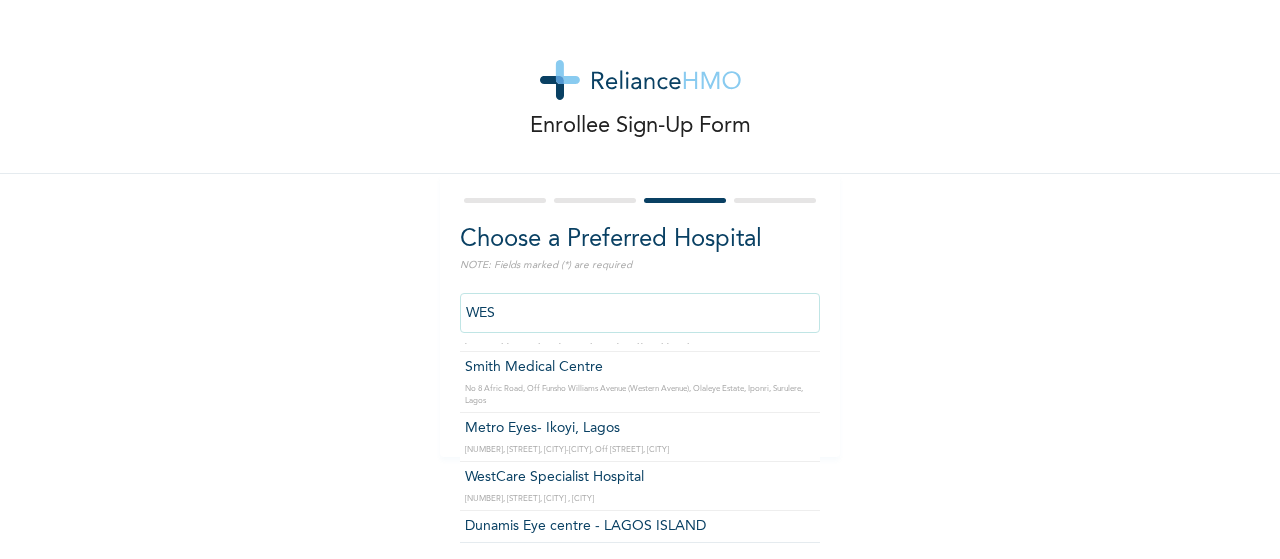 type on "WestCare Specialist Hospital" 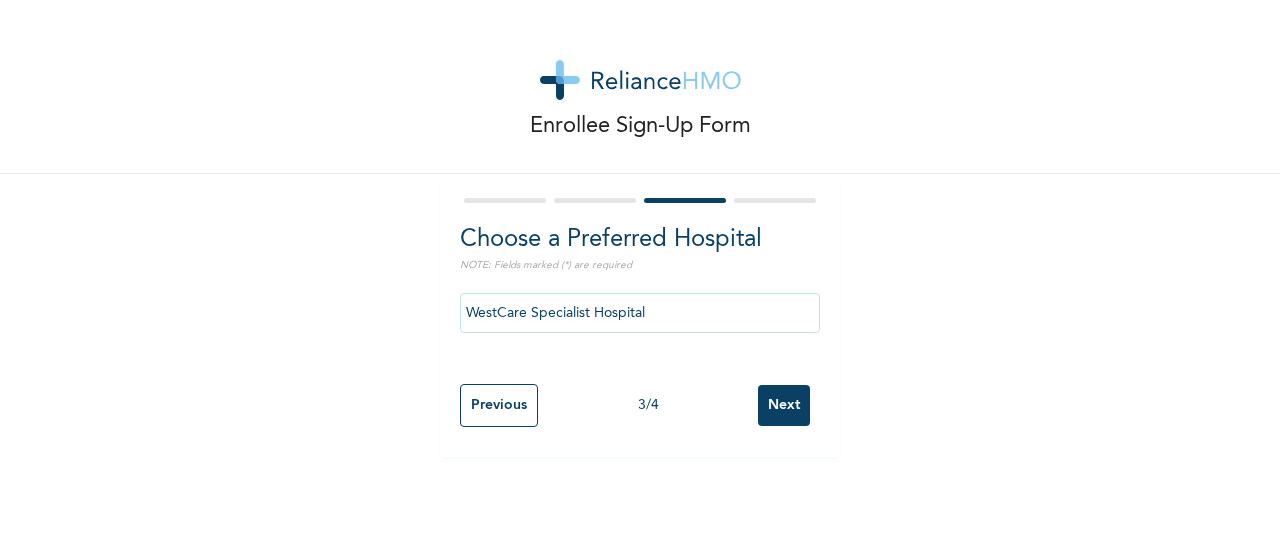 click on "Next" at bounding box center [784, 405] 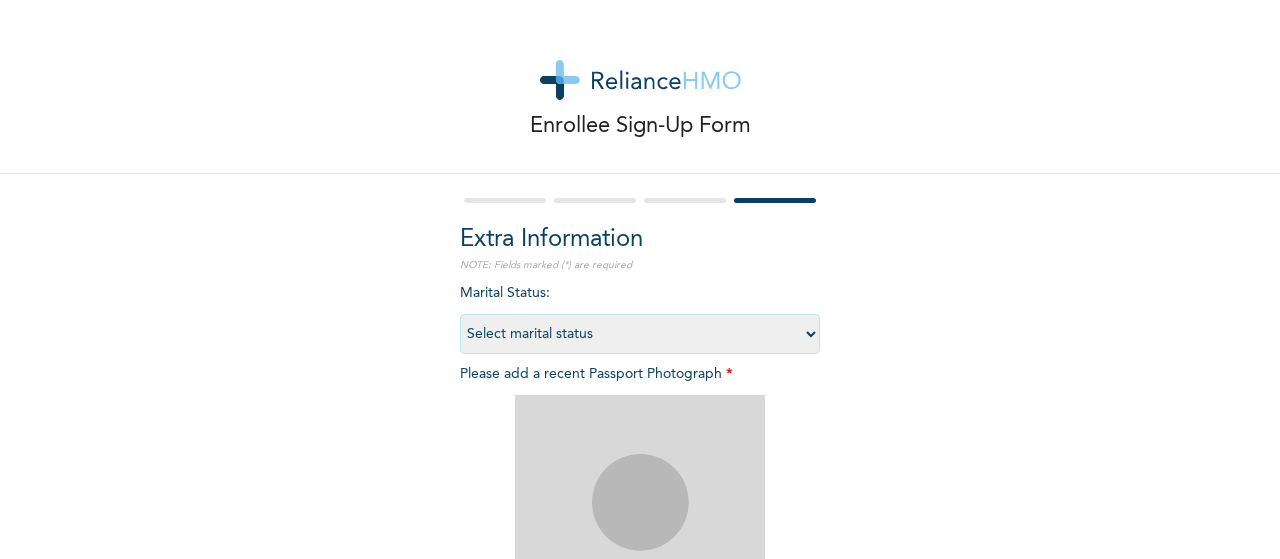 click on "Select marital status Single Married Divorced Widow/Widower" at bounding box center (640, 334) 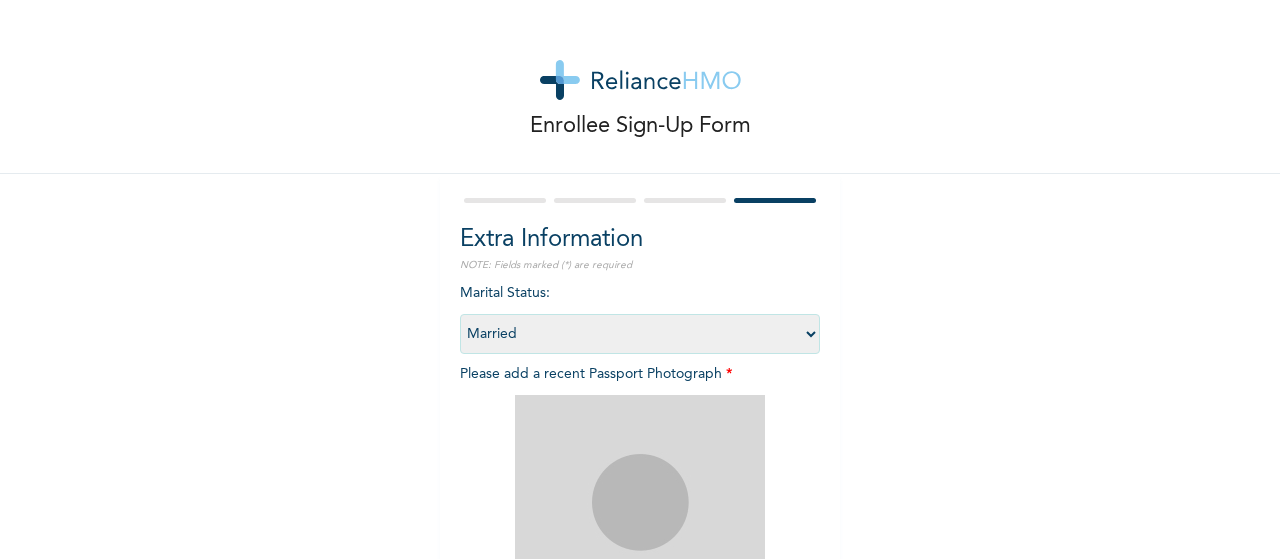 click on "Select marital status Single Married Divorced Widow/Widower" at bounding box center (640, 334) 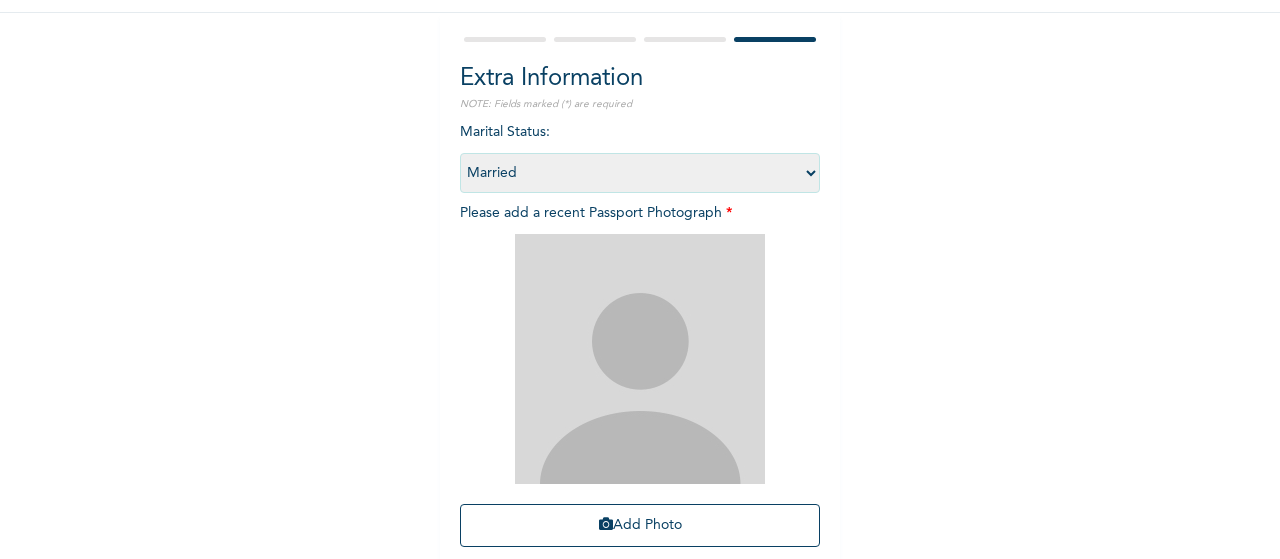 scroll, scrollTop: 168, scrollLeft: 0, axis: vertical 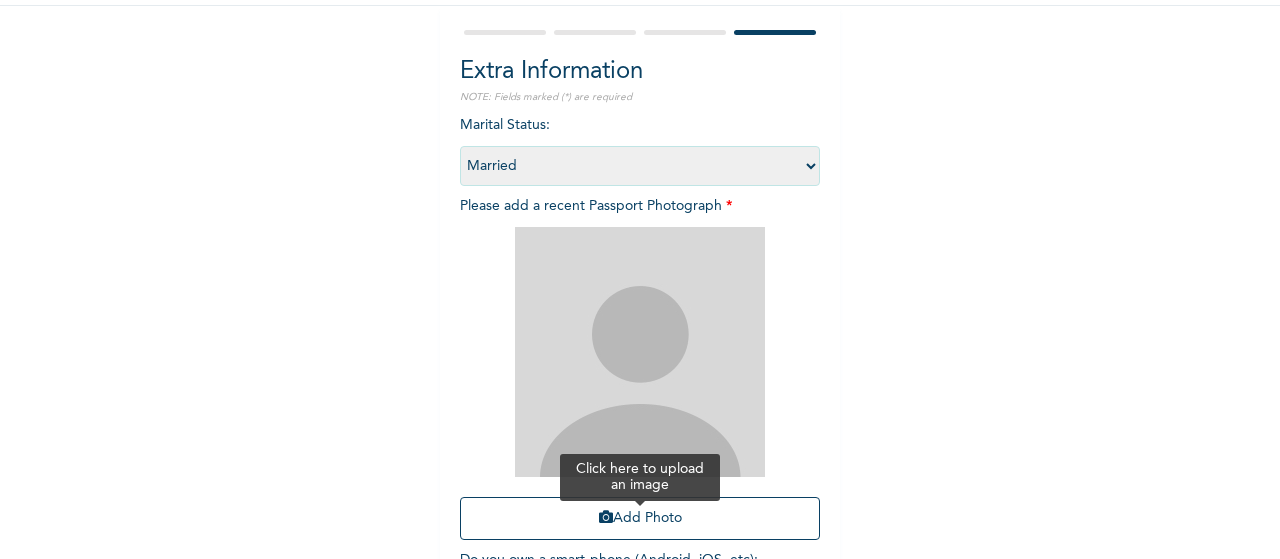 click on "Add Photo" at bounding box center (640, 518) 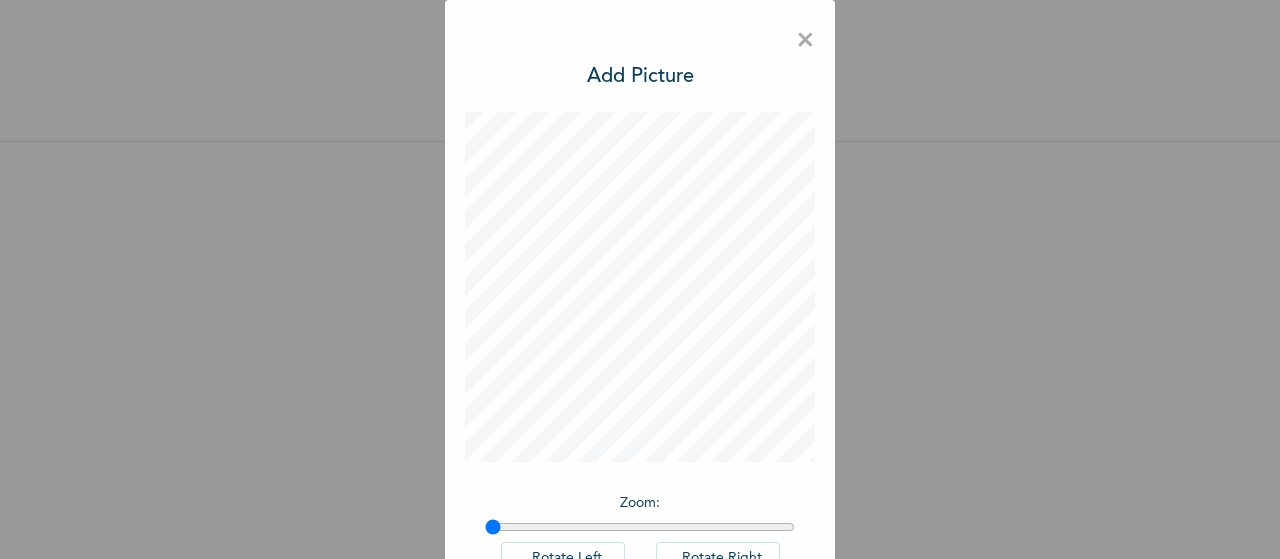 scroll, scrollTop: 48, scrollLeft: 0, axis: vertical 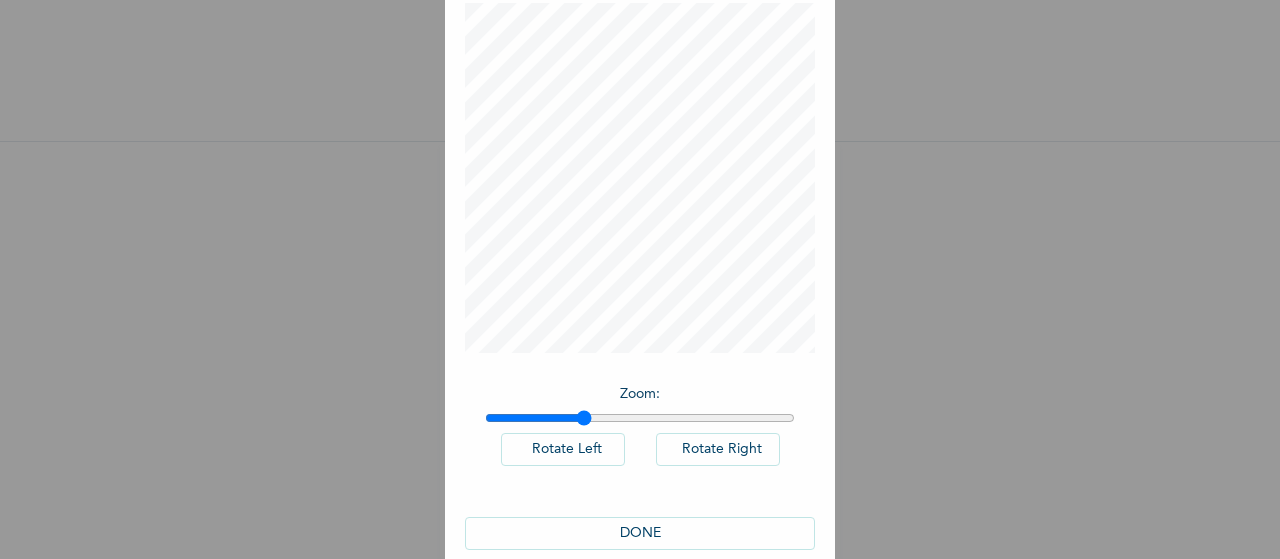 drag, startPoint x: 485, startPoint y: 419, endPoint x: 577, endPoint y: 420, distance: 92.00543 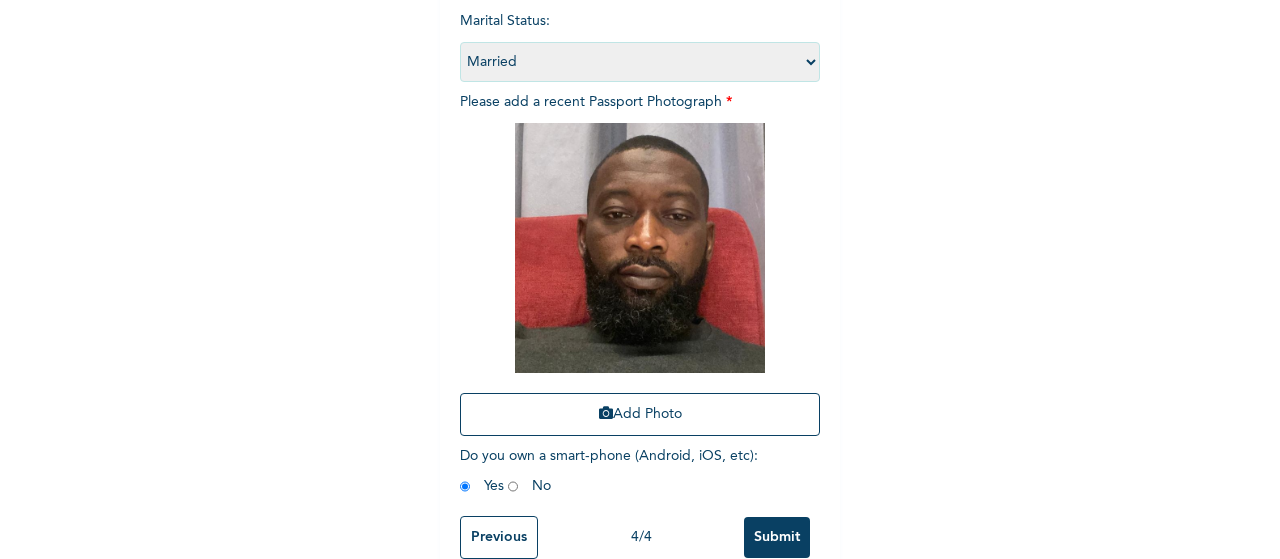 scroll, scrollTop: 318, scrollLeft: 0, axis: vertical 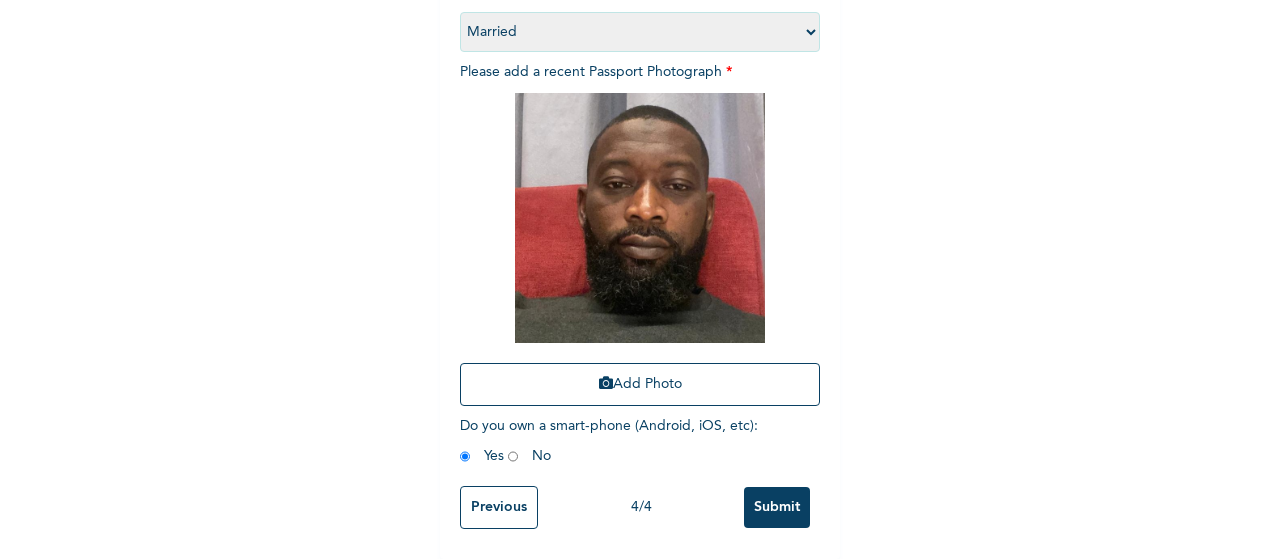 click on "Submit" at bounding box center (777, 507) 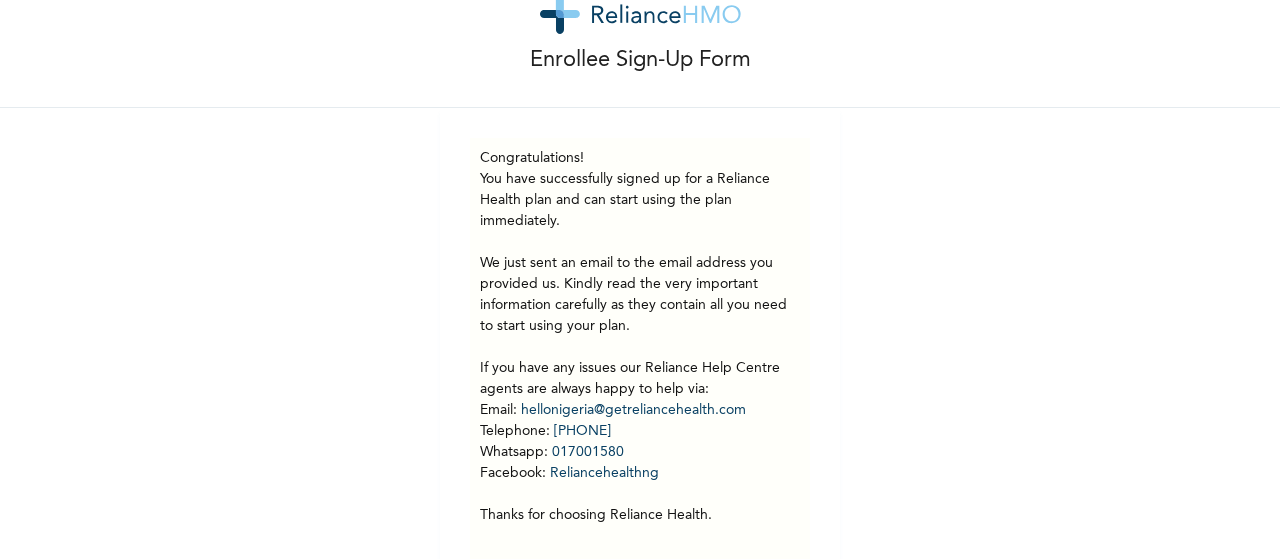 scroll, scrollTop: 68, scrollLeft: 0, axis: vertical 